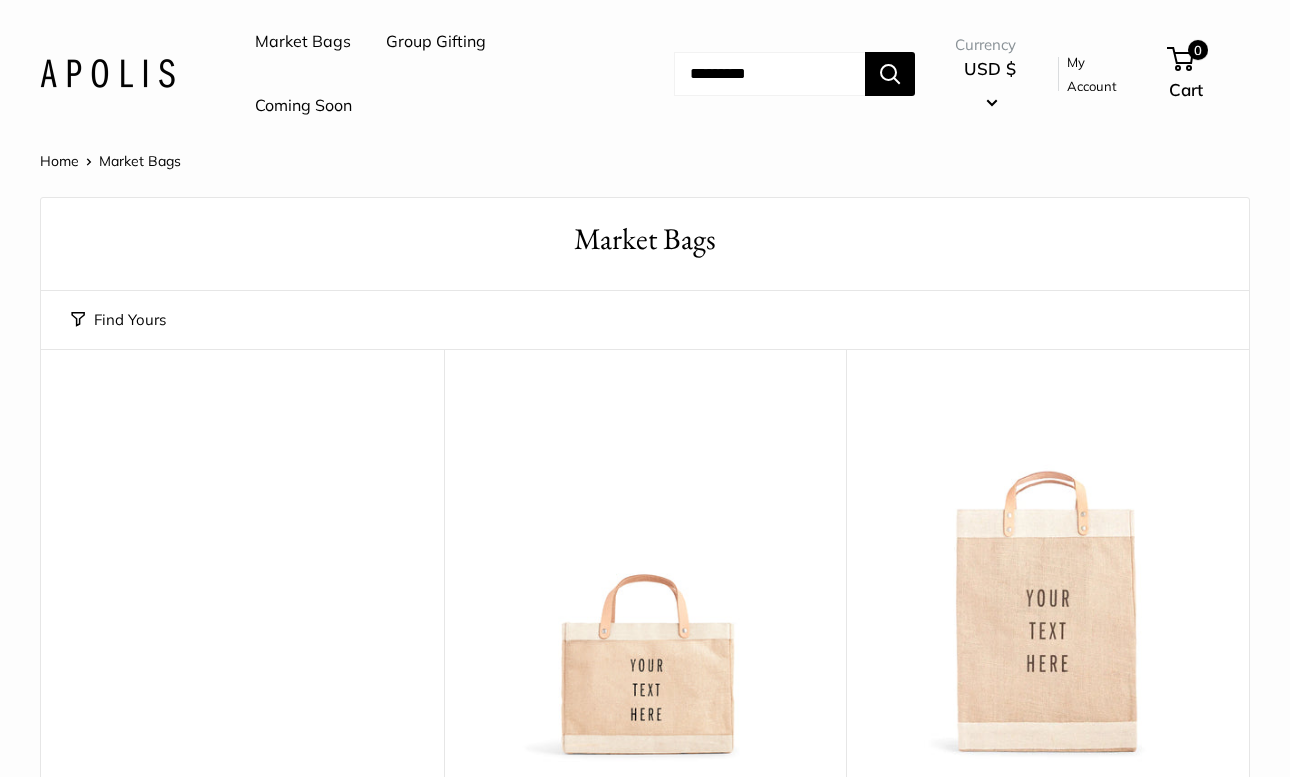 scroll, scrollTop: 0, scrollLeft: 0, axis: both 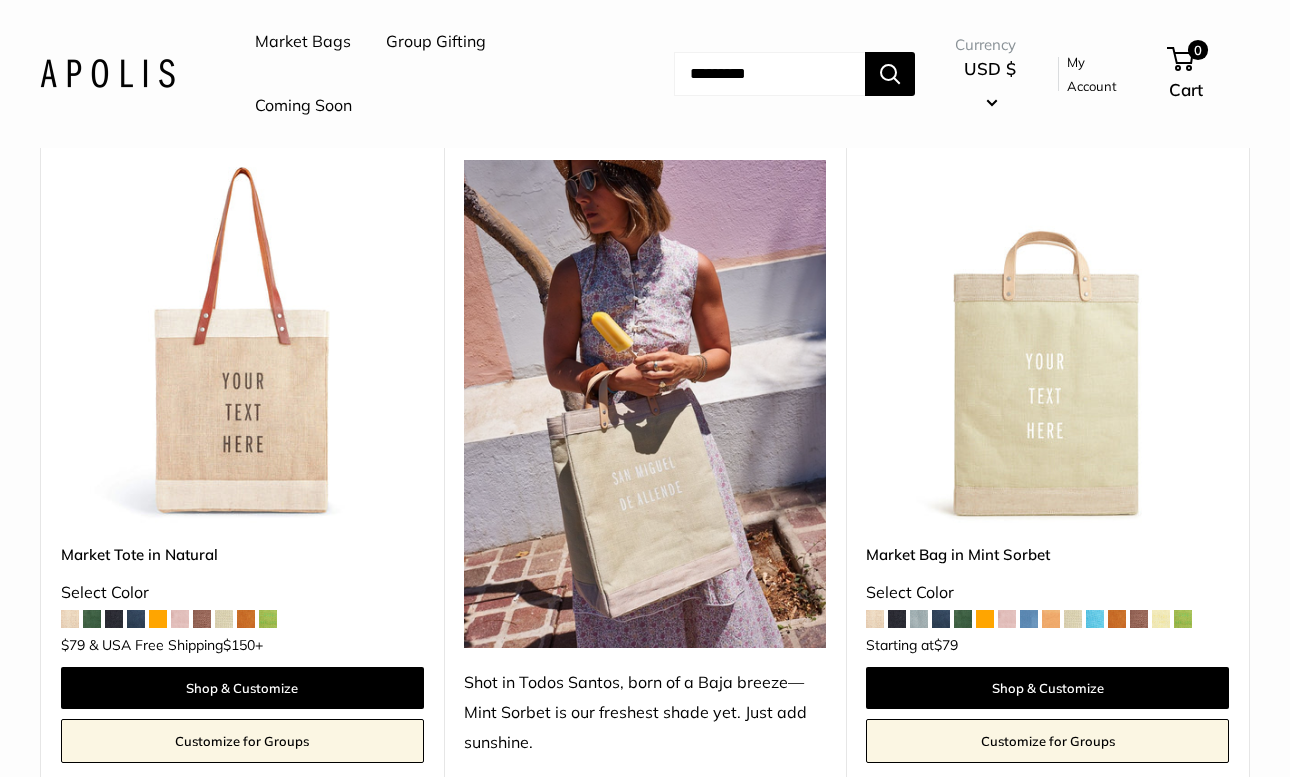 click at bounding box center [769, 74] 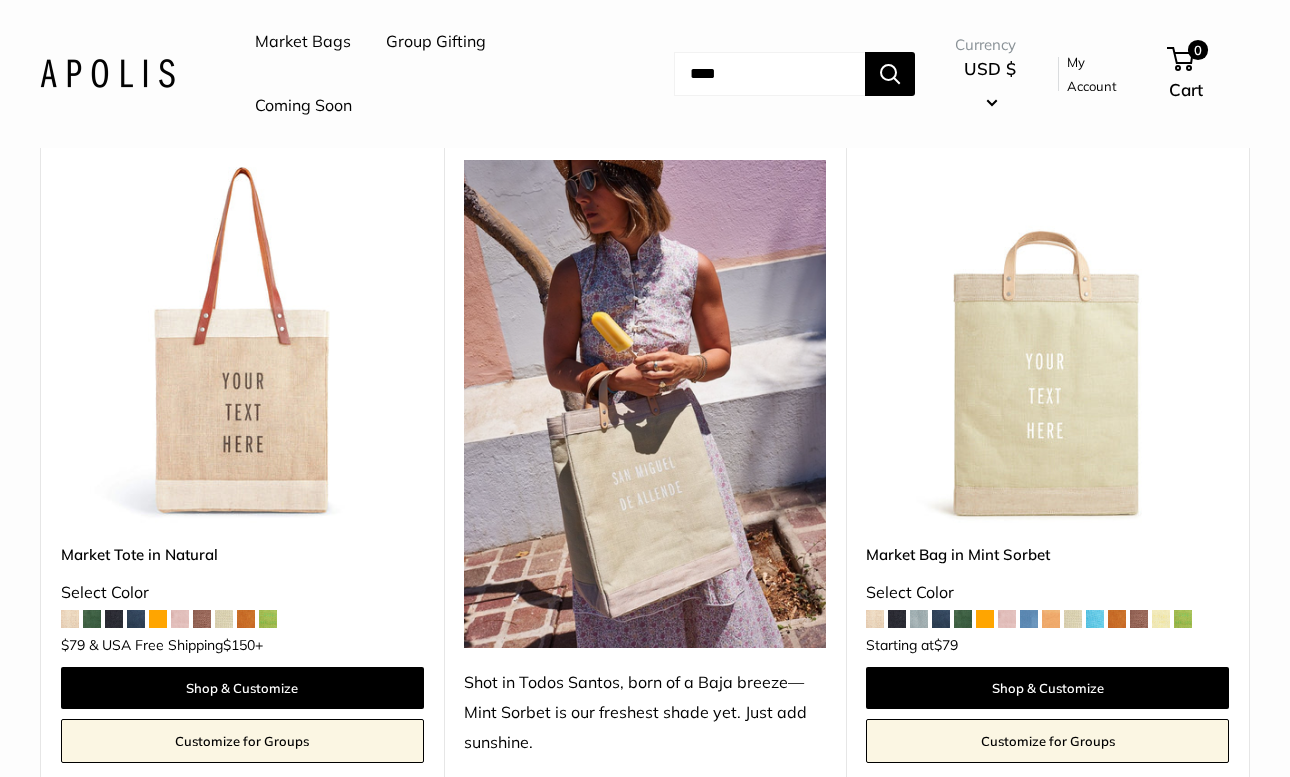 type on "****" 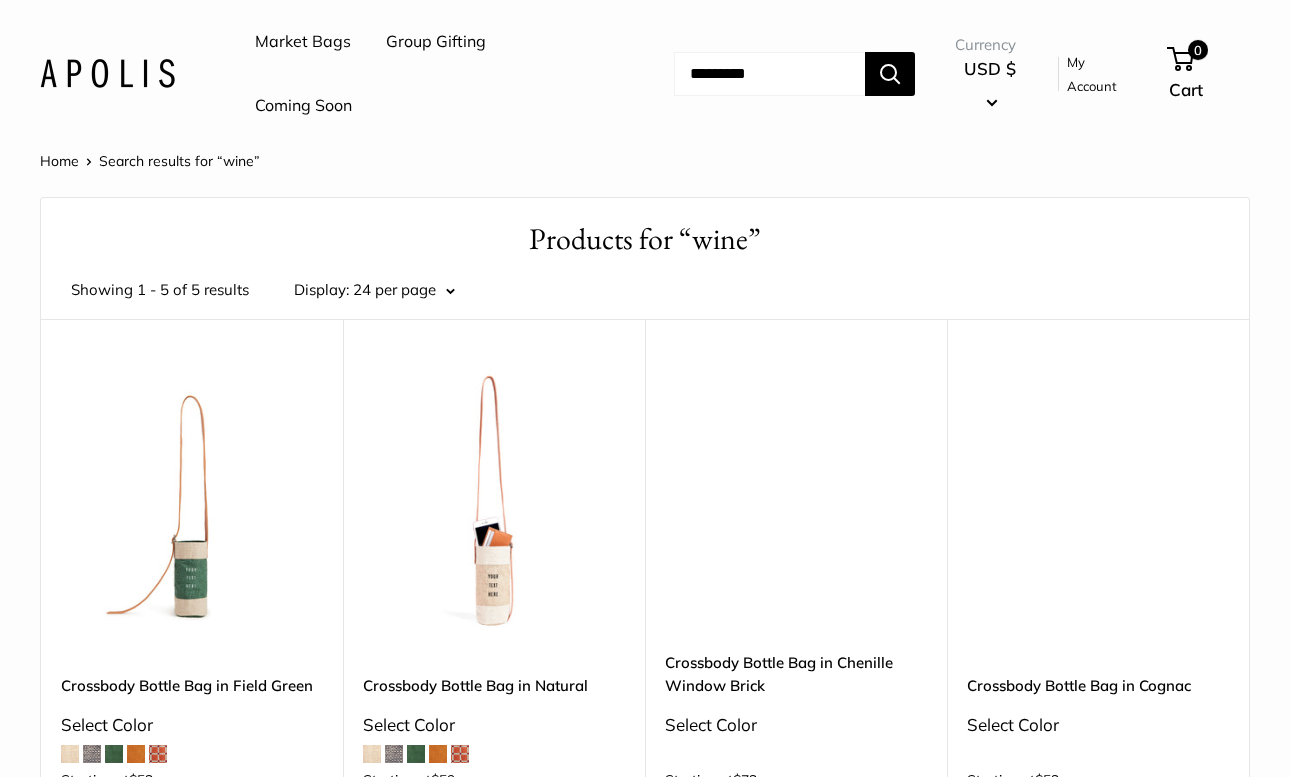 scroll, scrollTop: 0, scrollLeft: 0, axis: both 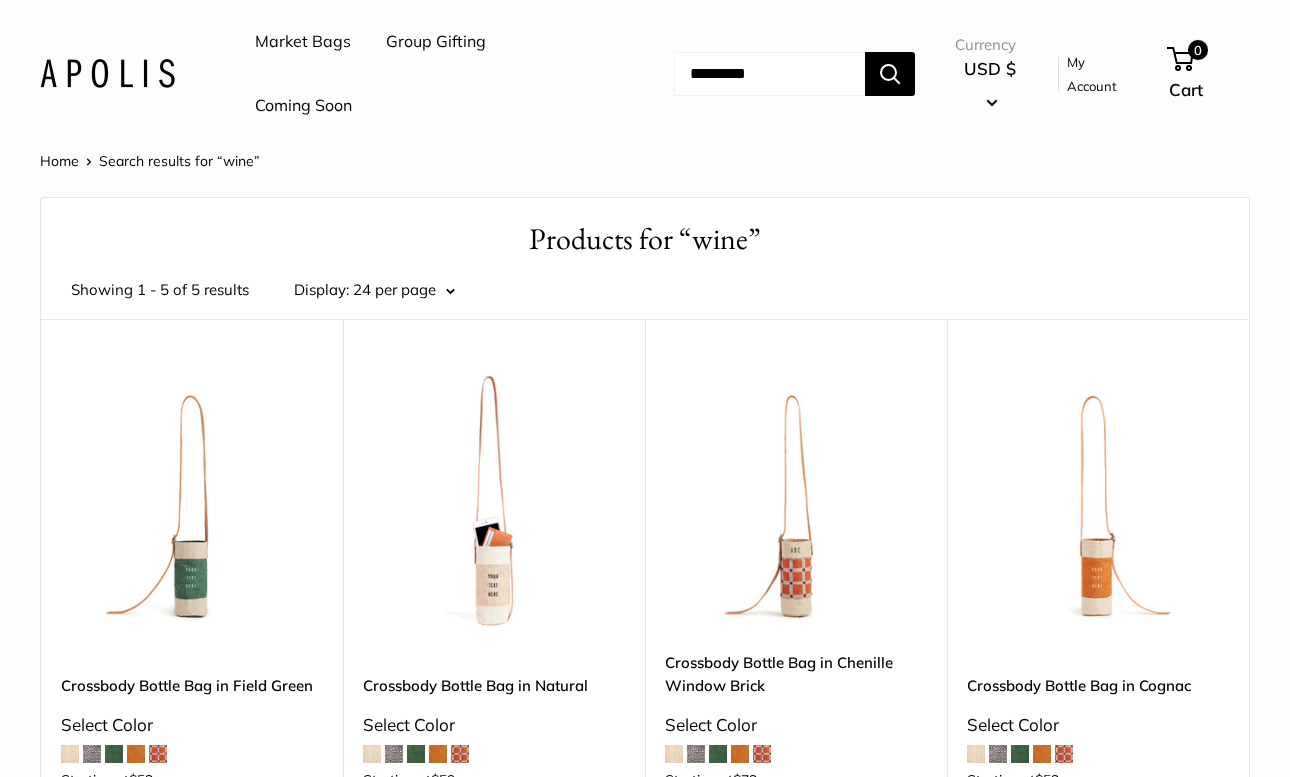 click at bounding box center (769, 74) 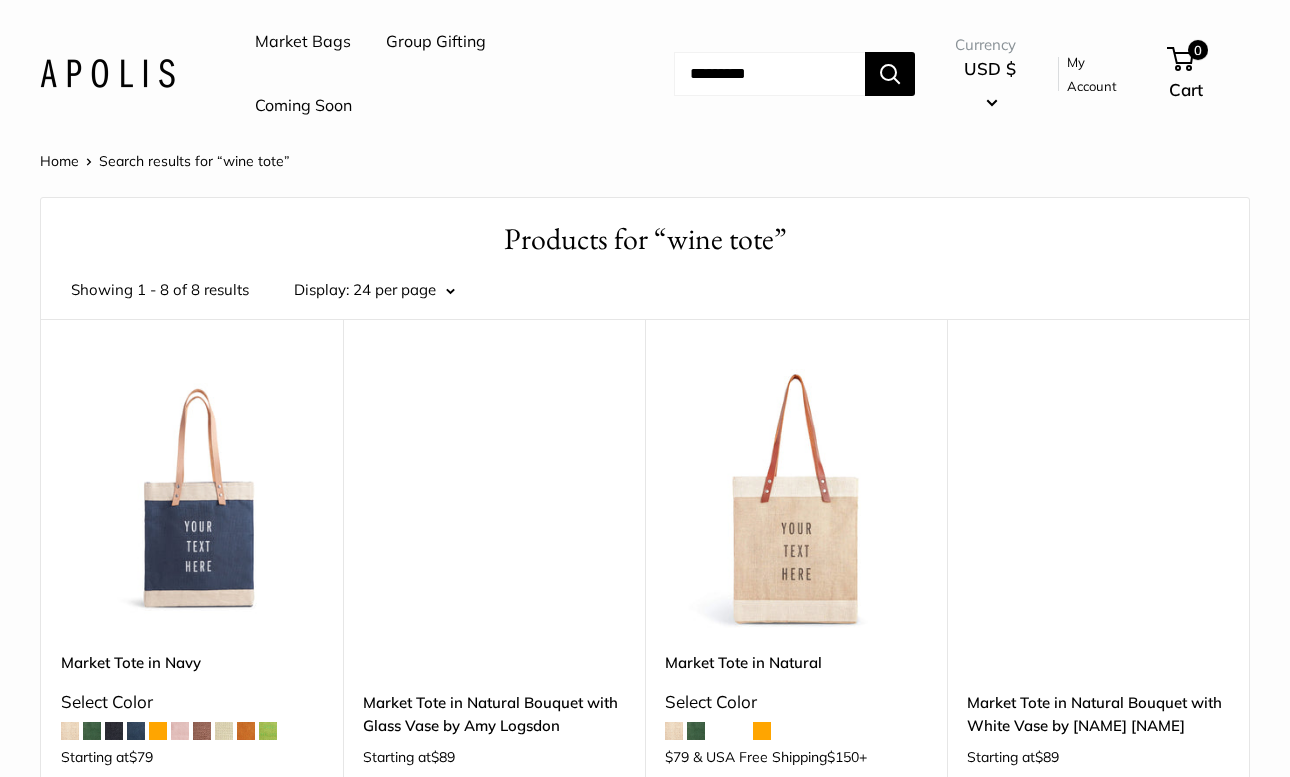 scroll, scrollTop: 0, scrollLeft: 0, axis: both 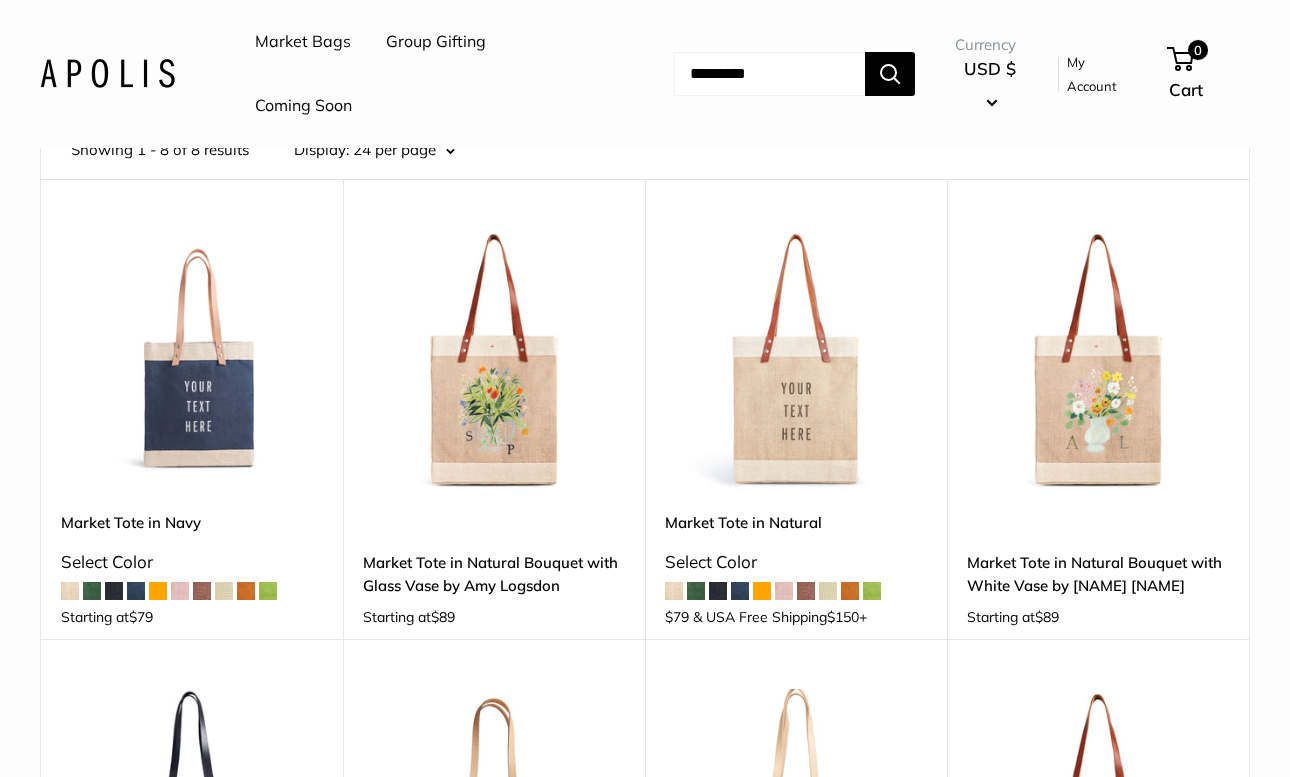 click at bounding box center (0, 0) 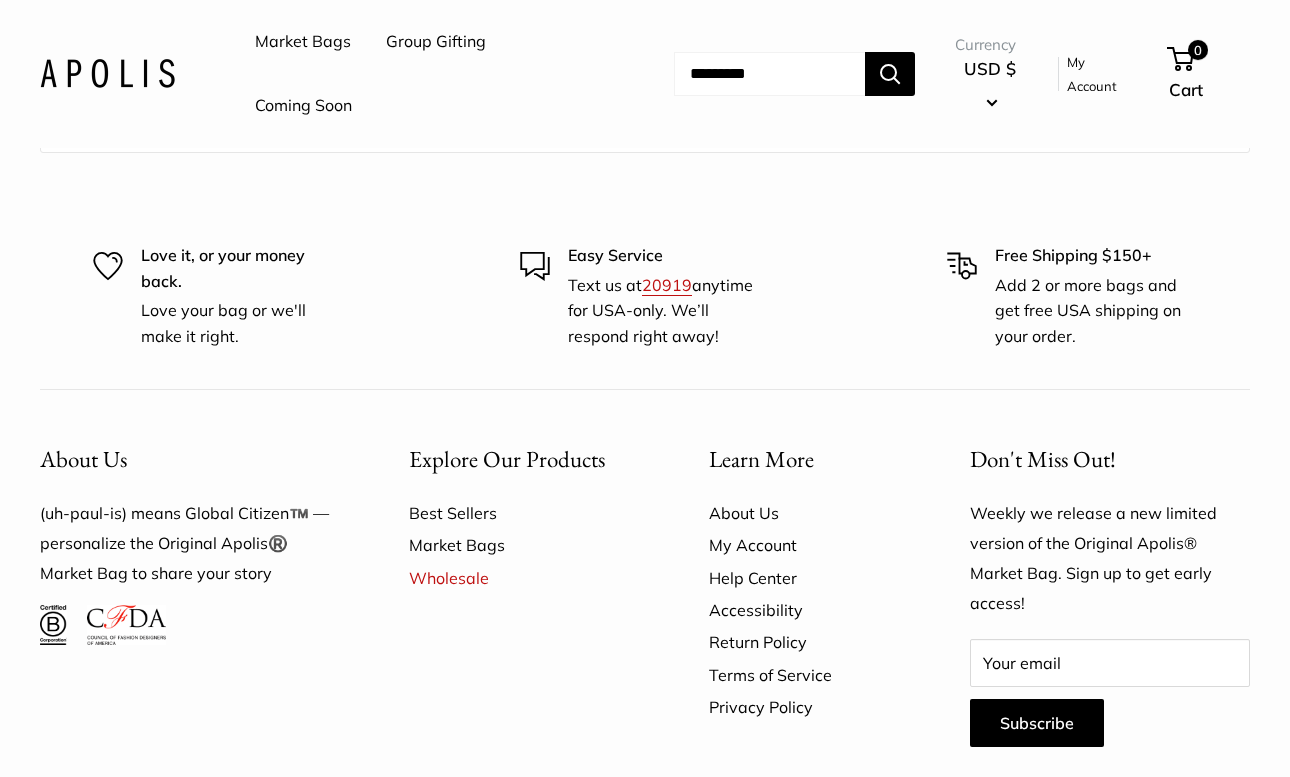 scroll, scrollTop: 1480, scrollLeft: 0, axis: vertical 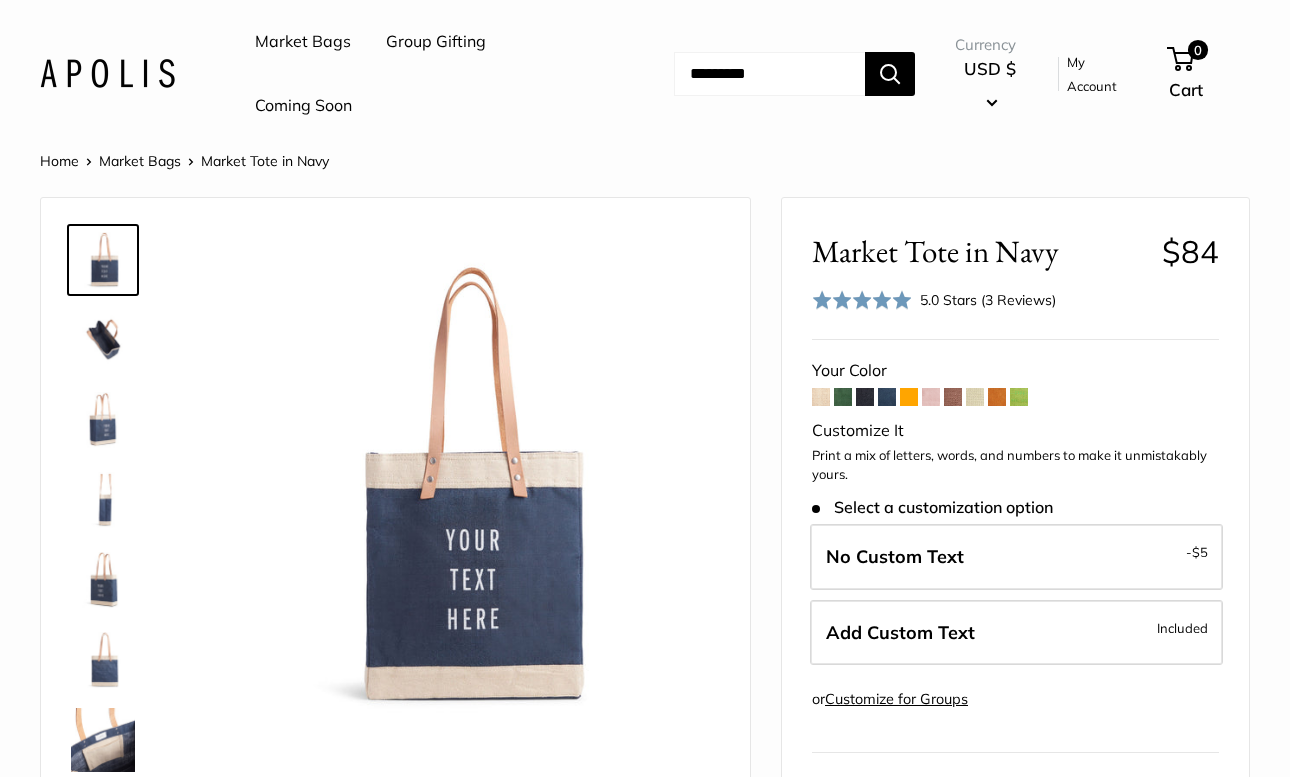 click at bounding box center (103, 500) 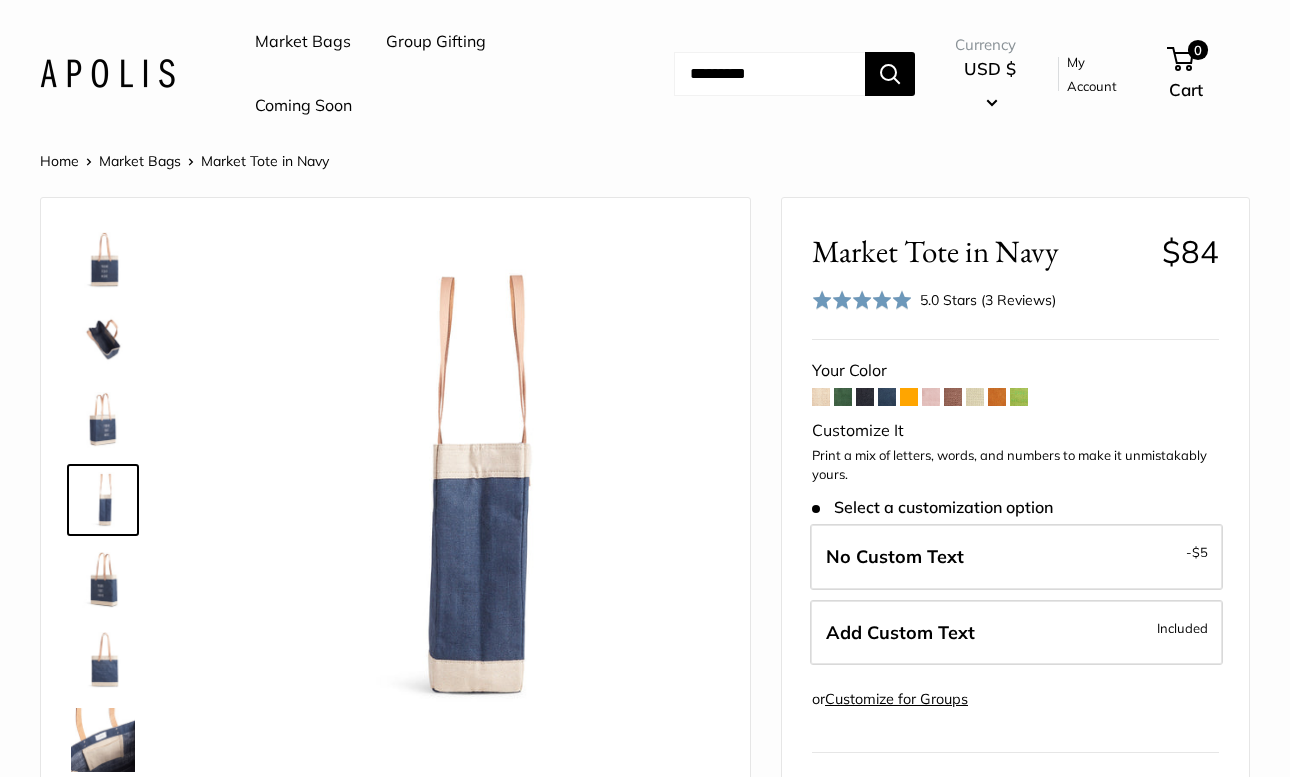 click at bounding box center (103, 580) 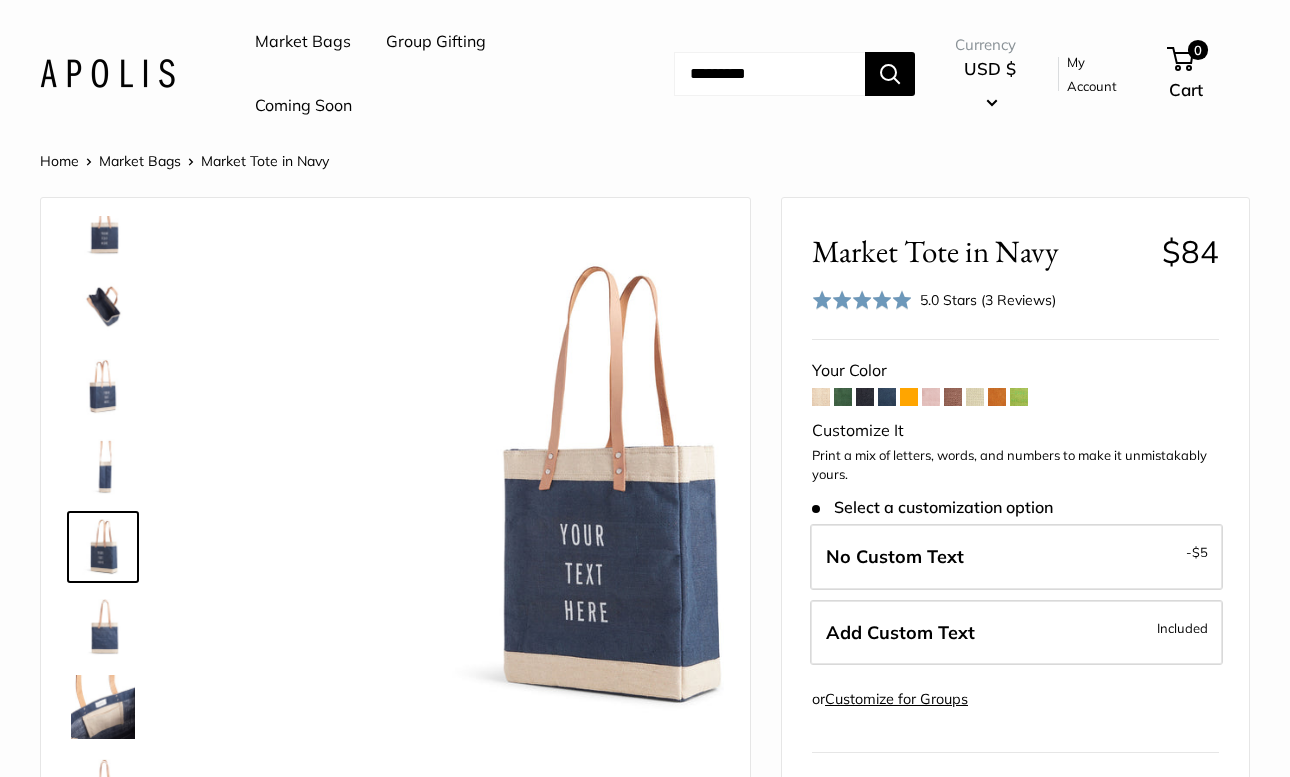 scroll, scrollTop: 48, scrollLeft: 0, axis: vertical 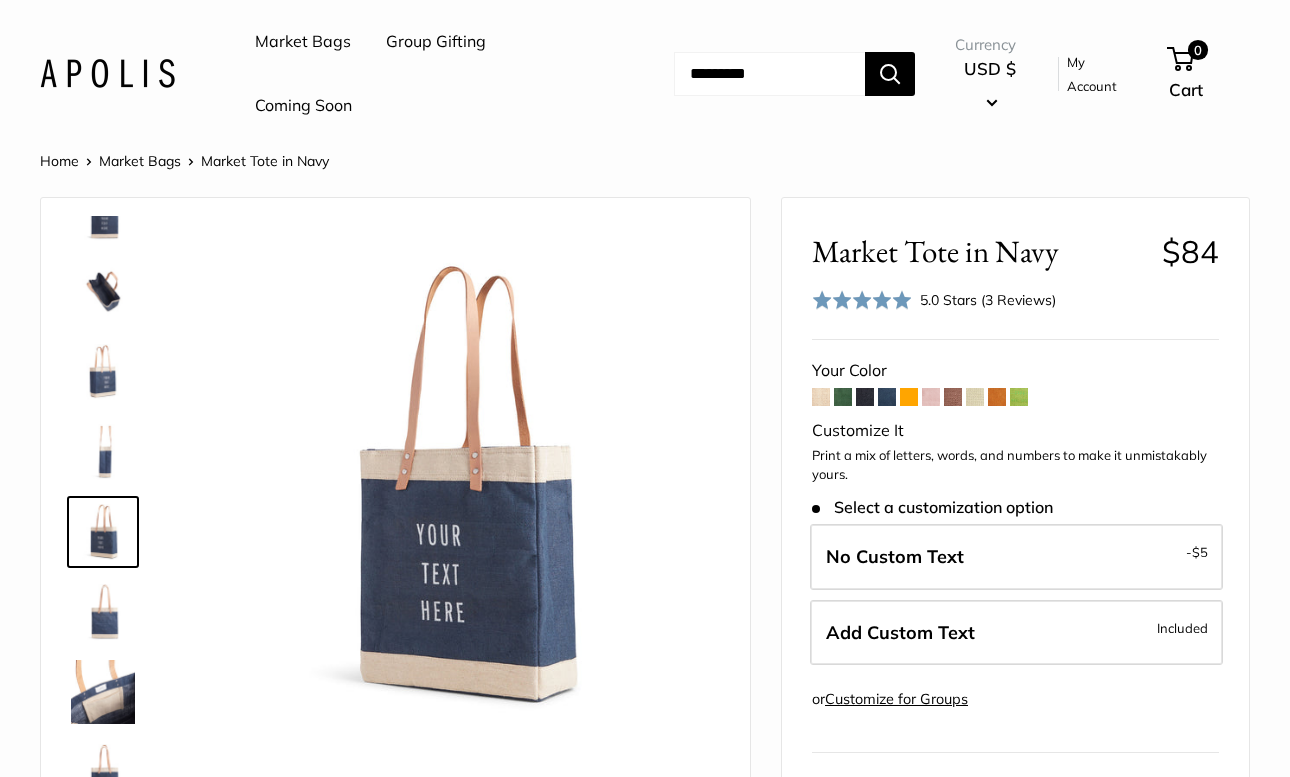 click at bounding box center (103, 612) 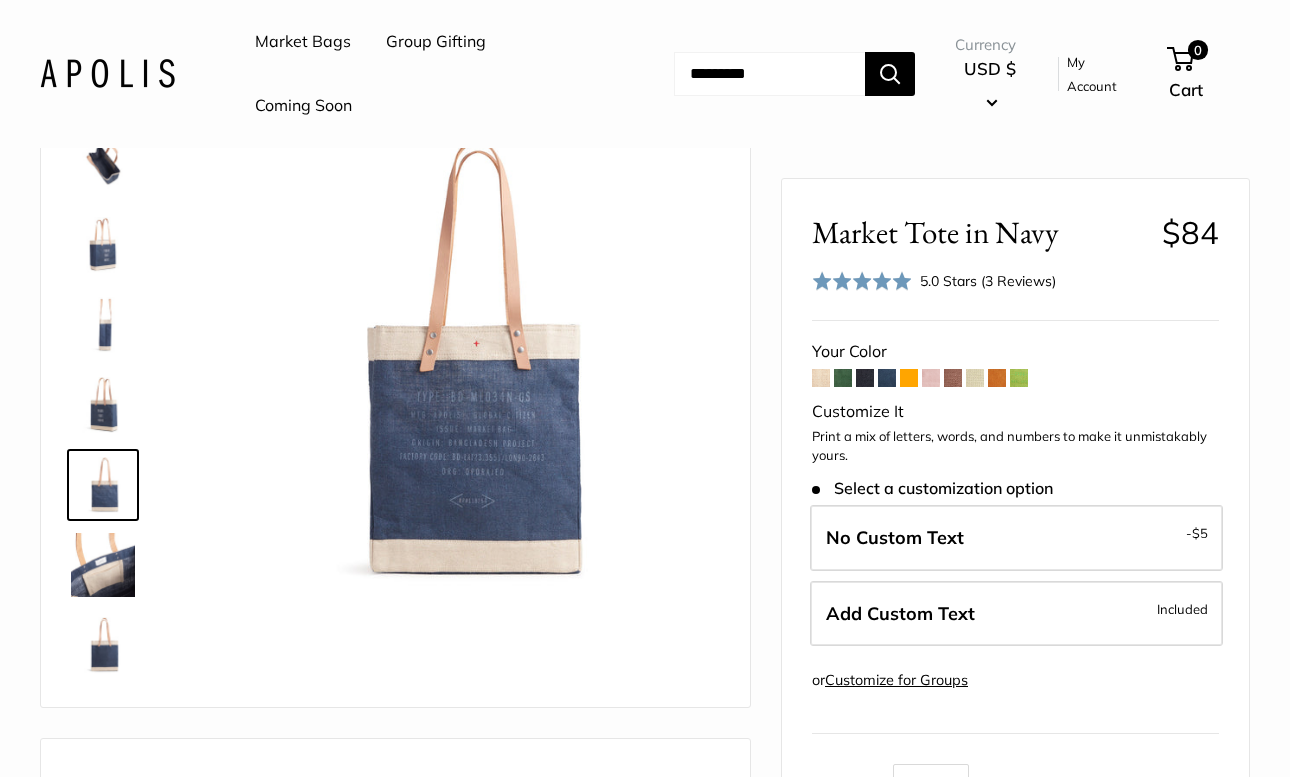 scroll, scrollTop: 0, scrollLeft: 0, axis: both 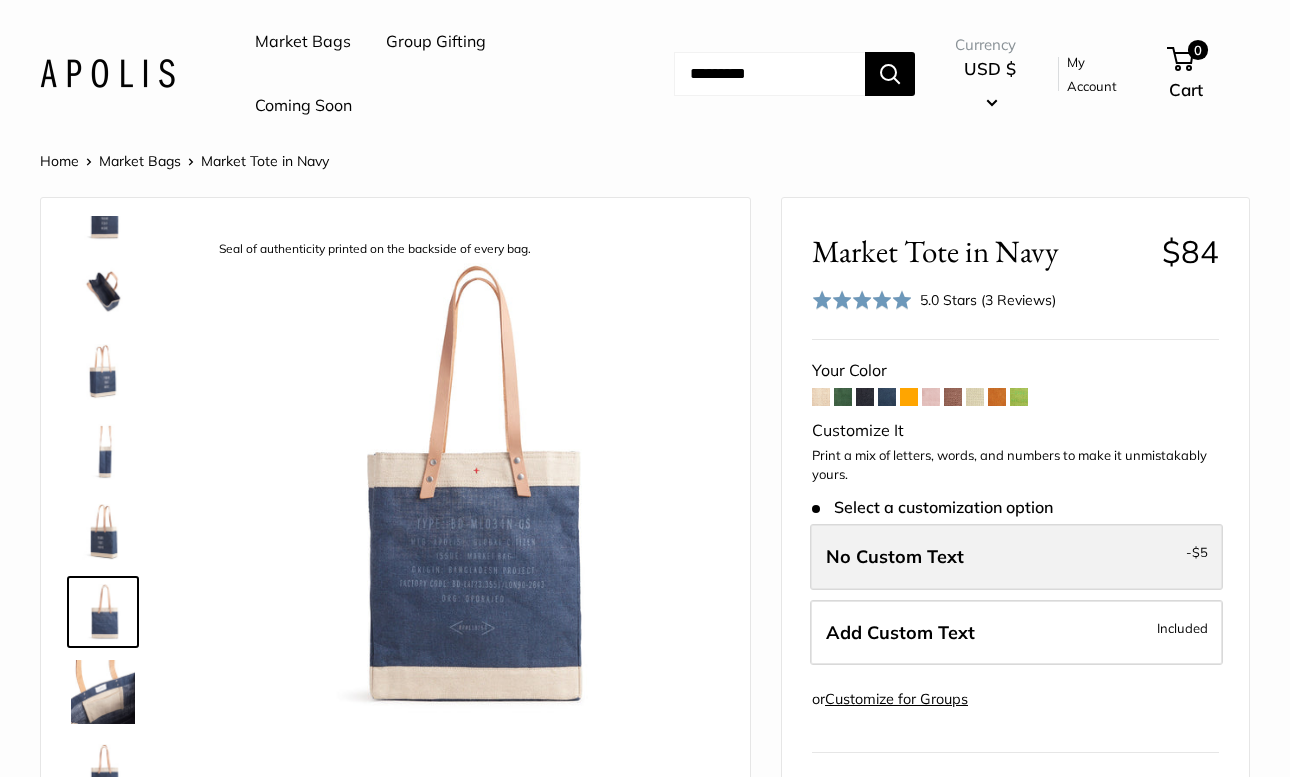 click on "No Custom Text" at bounding box center (895, 556) 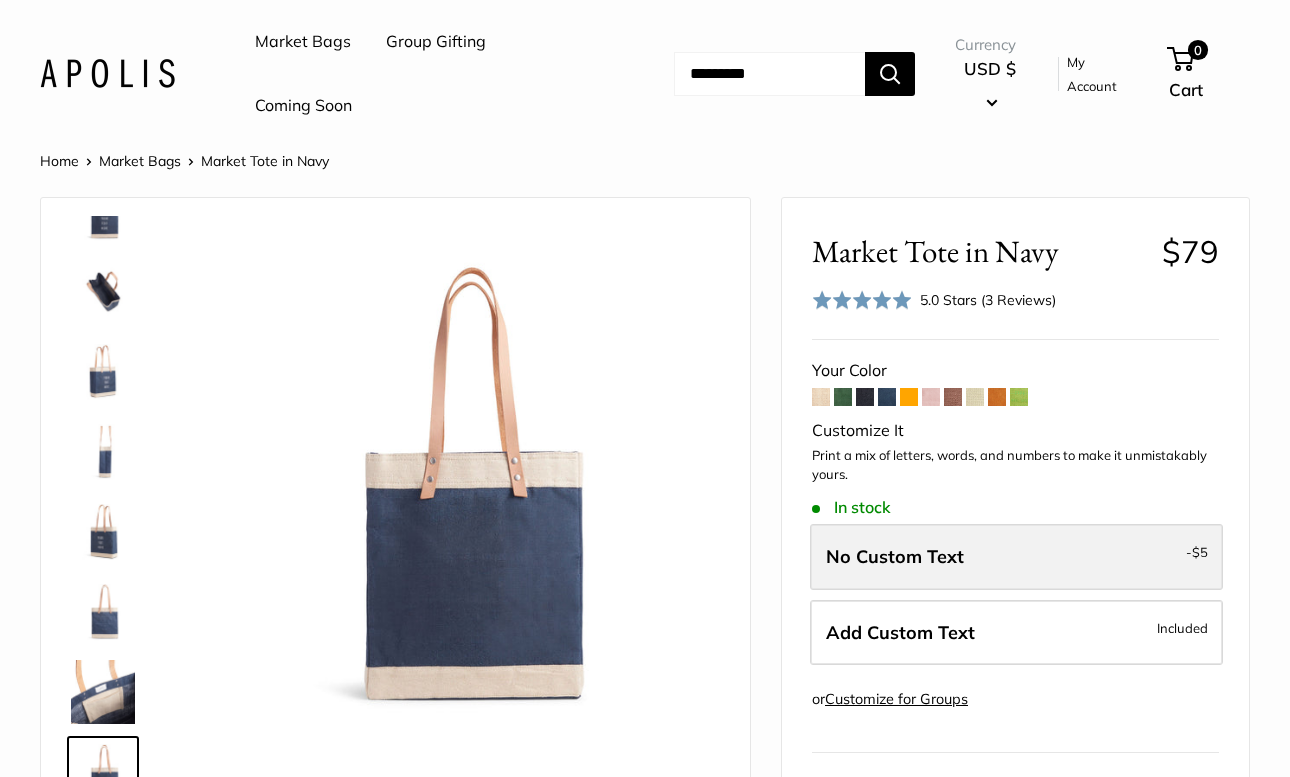 click on "No Custom Text" at bounding box center (895, 556) 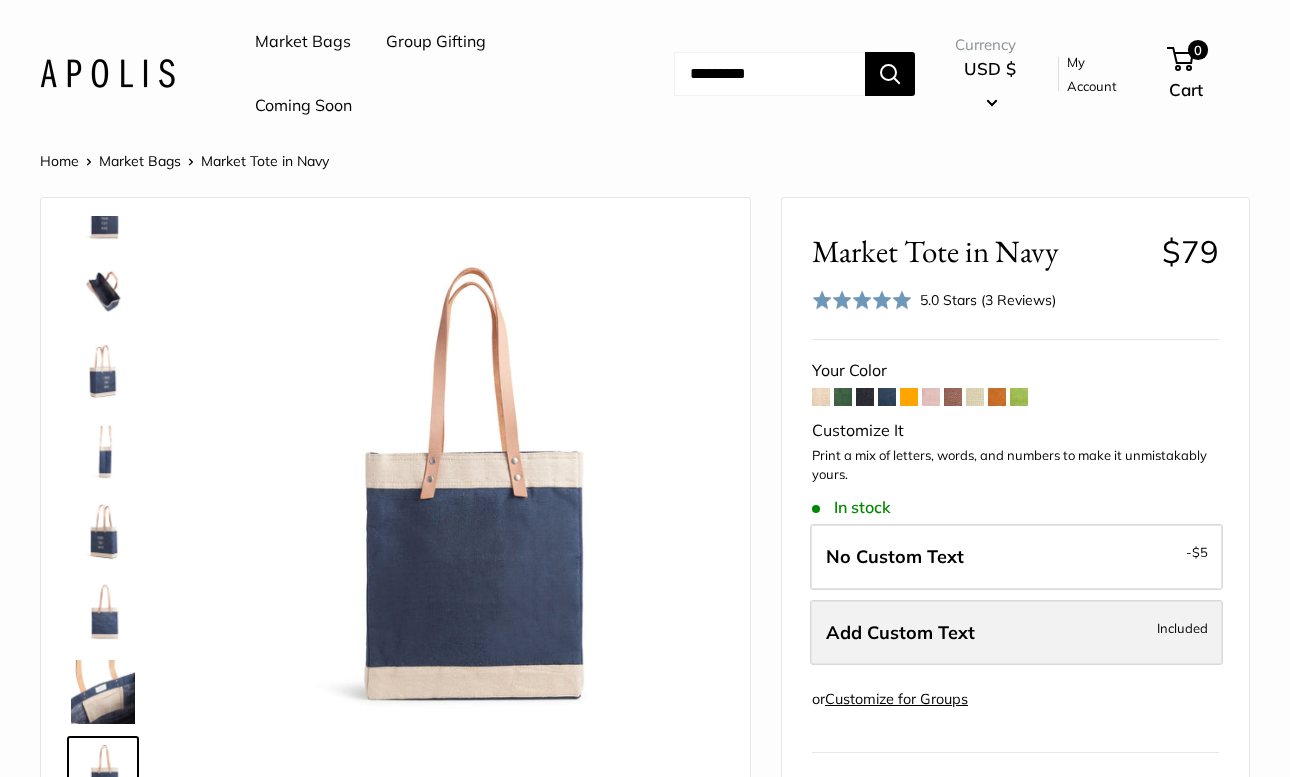 click on "Add Custom Text" at bounding box center [900, 632] 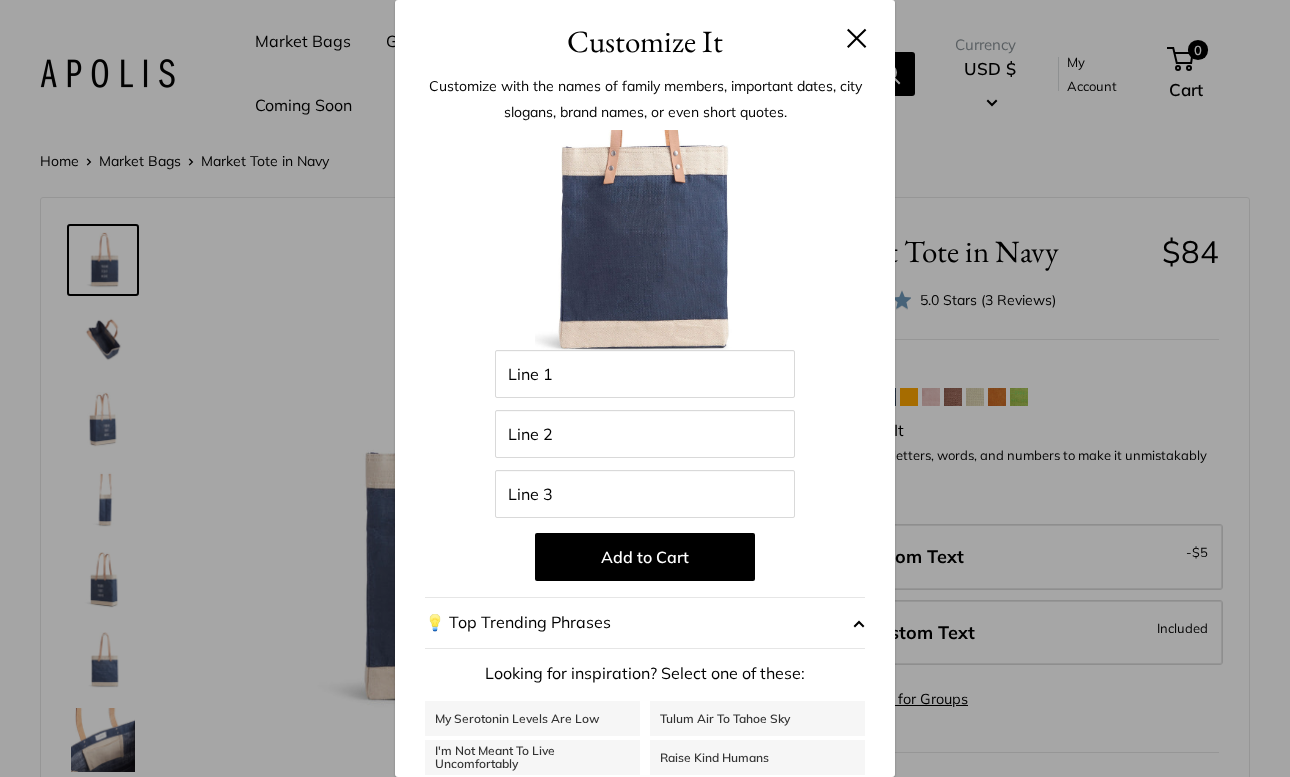click on "Customize It" at bounding box center [645, 41] 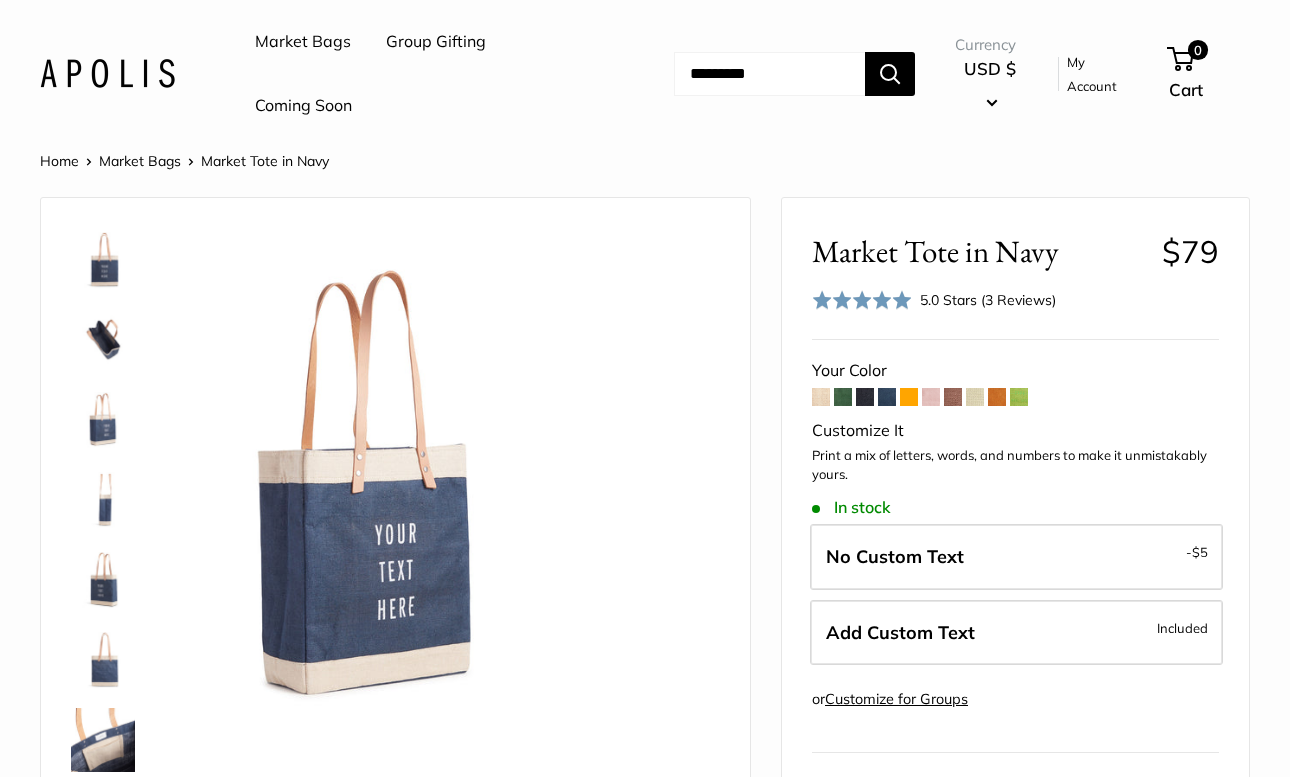 scroll, scrollTop: 48, scrollLeft: 0, axis: vertical 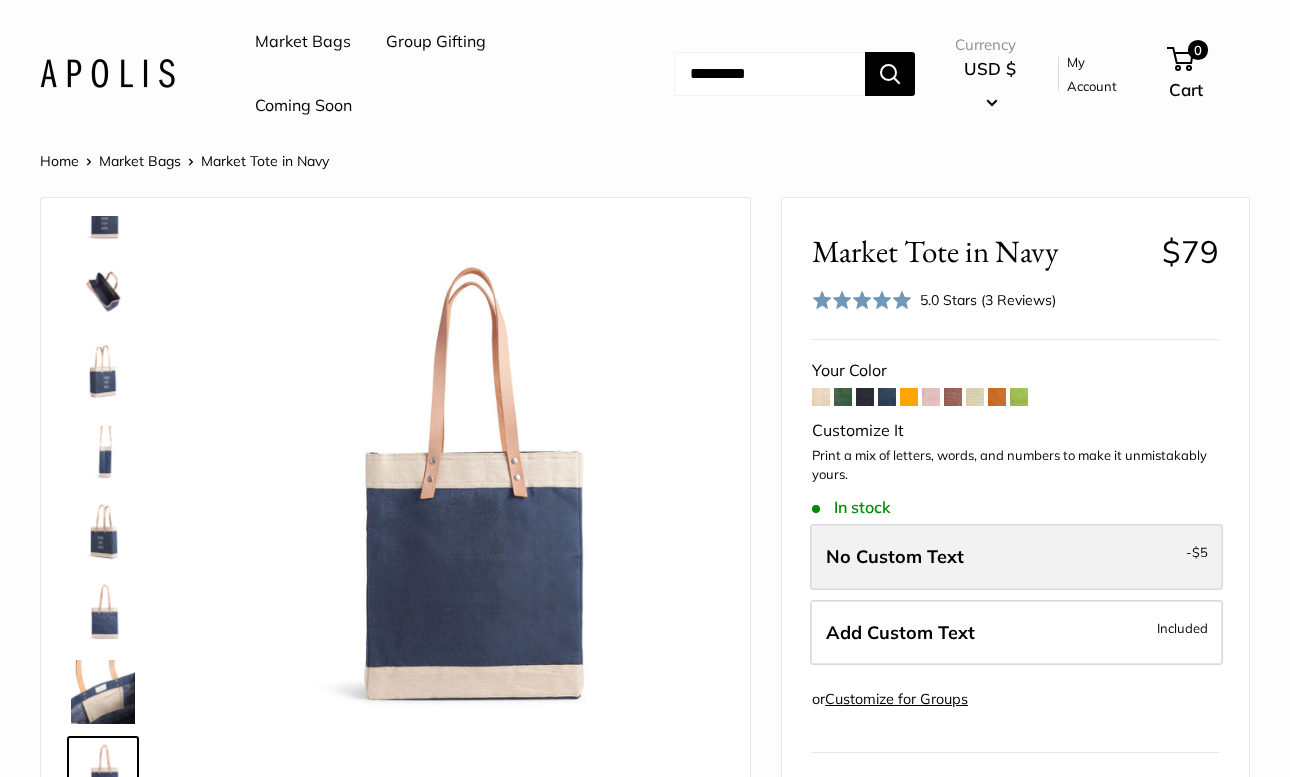 click on "No Custom Text" at bounding box center [895, 556] 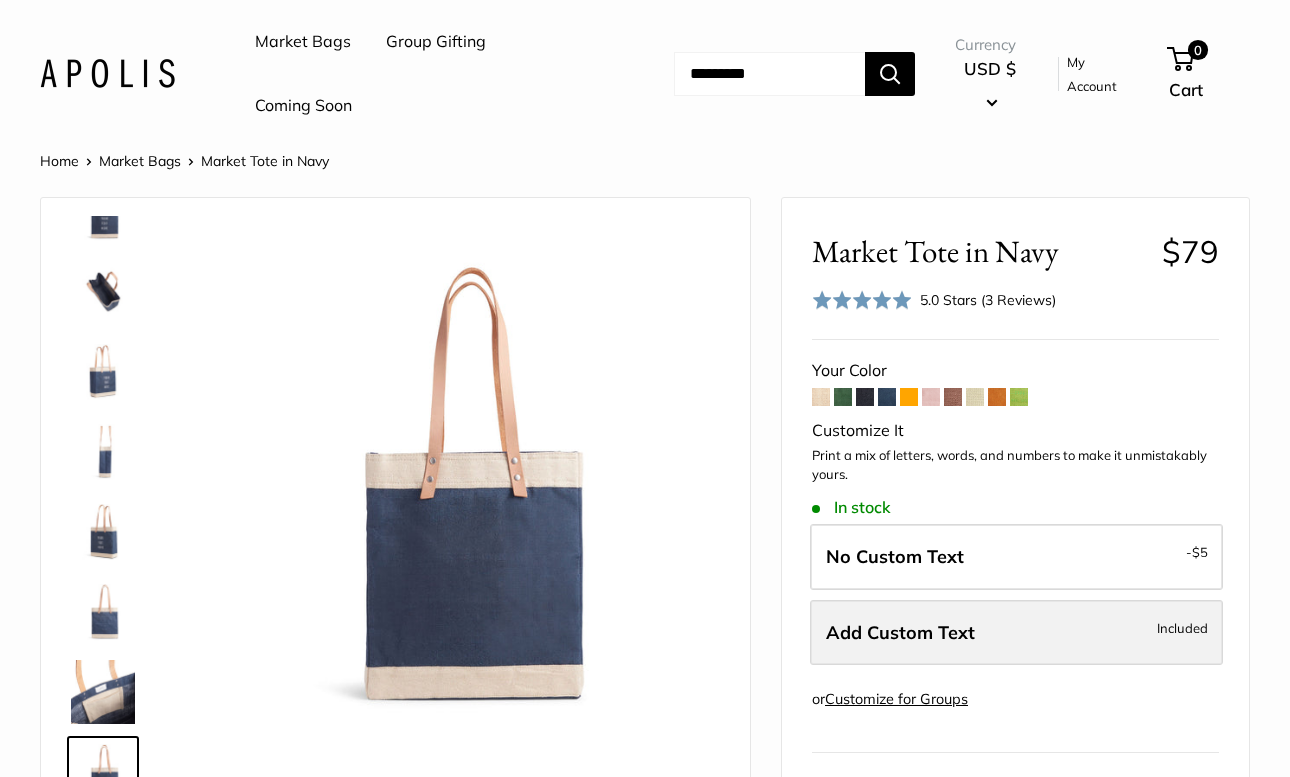 click on "Add Custom Text" at bounding box center [900, 632] 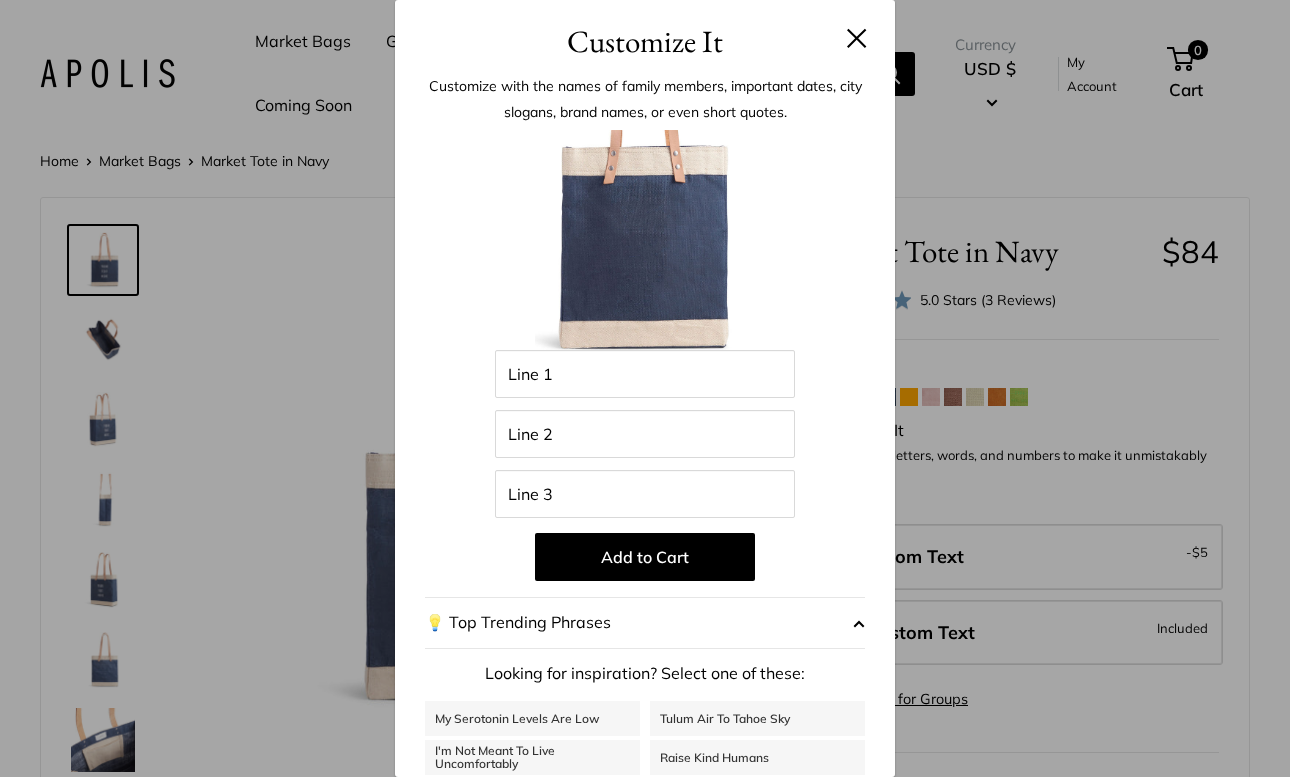 click at bounding box center [857, 38] 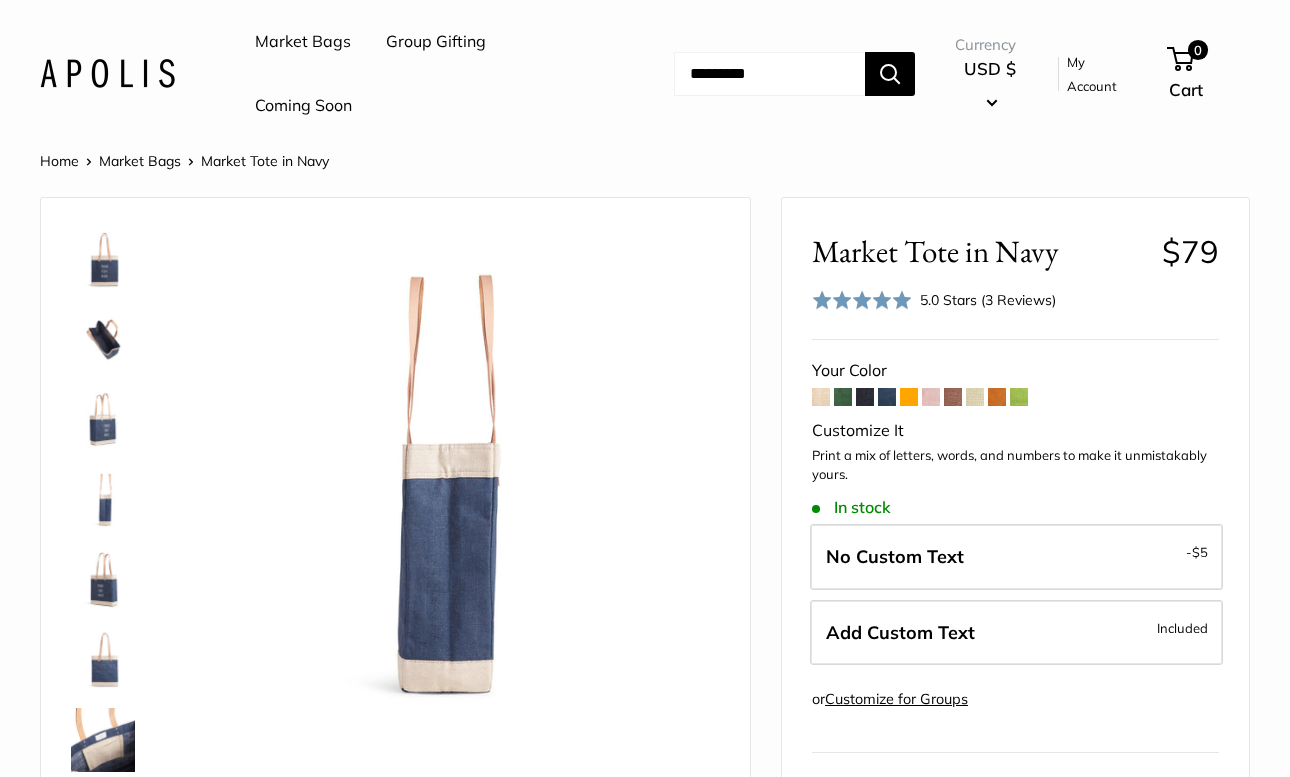scroll, scrollTop: 48, scrollLeft: 0, axis: vertical 